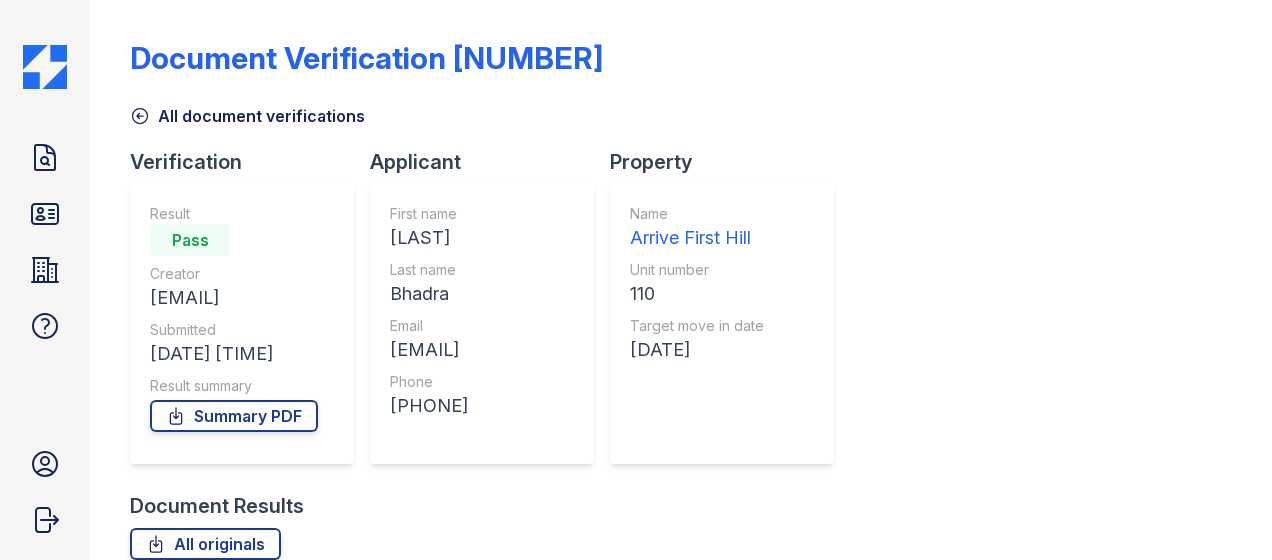 scroll, scrollTop: 0, scrollLeft: 0, axis: both 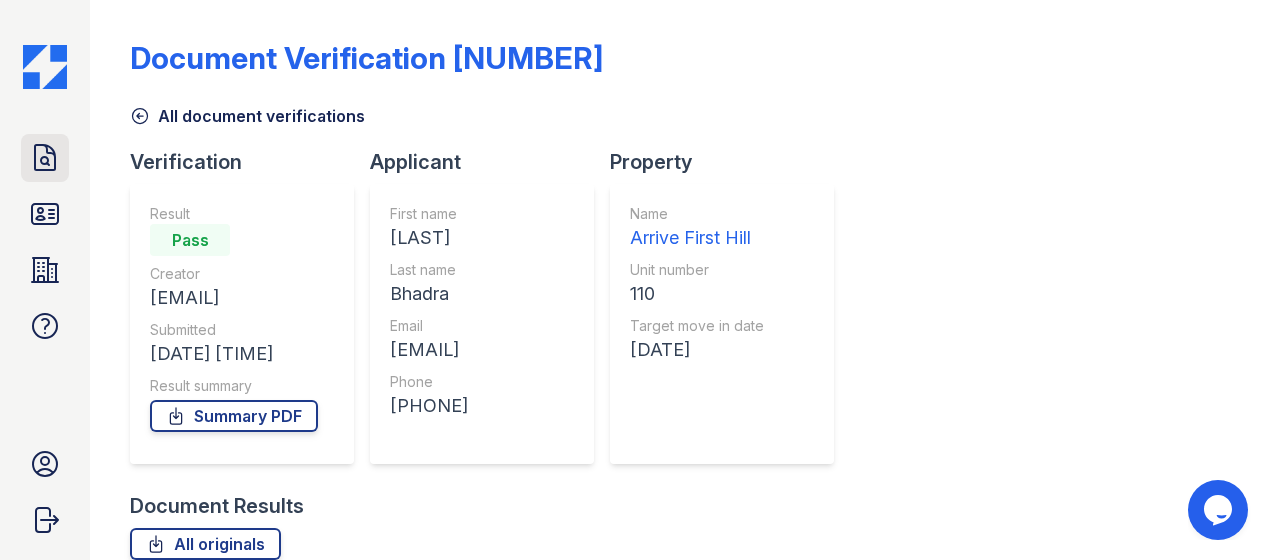 click 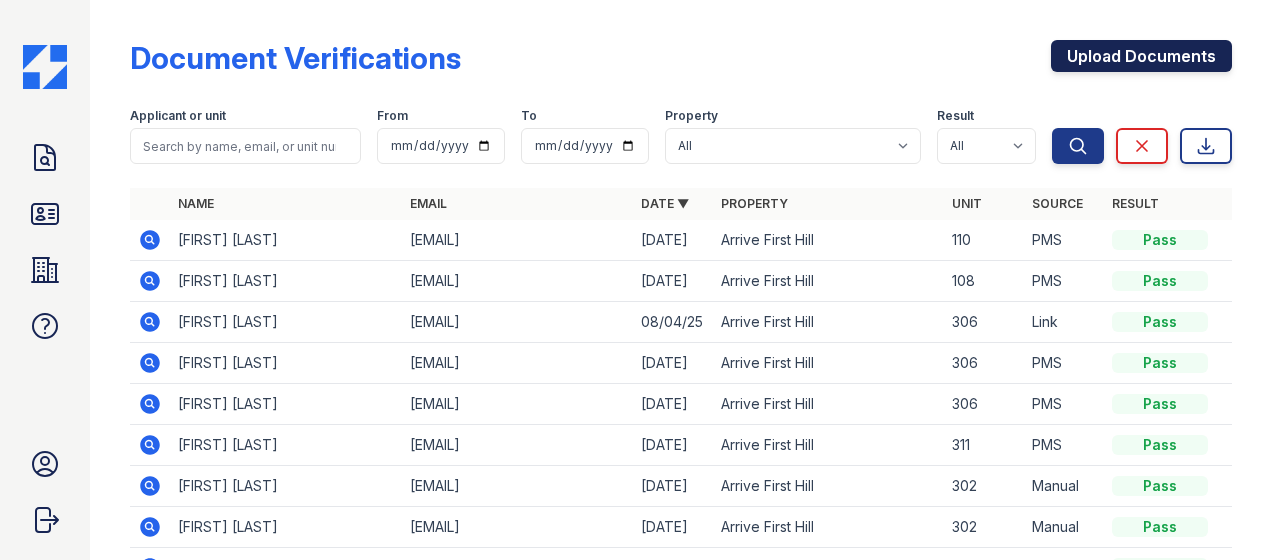 click on "Upload Documents" at bounding box center (1141, 56) 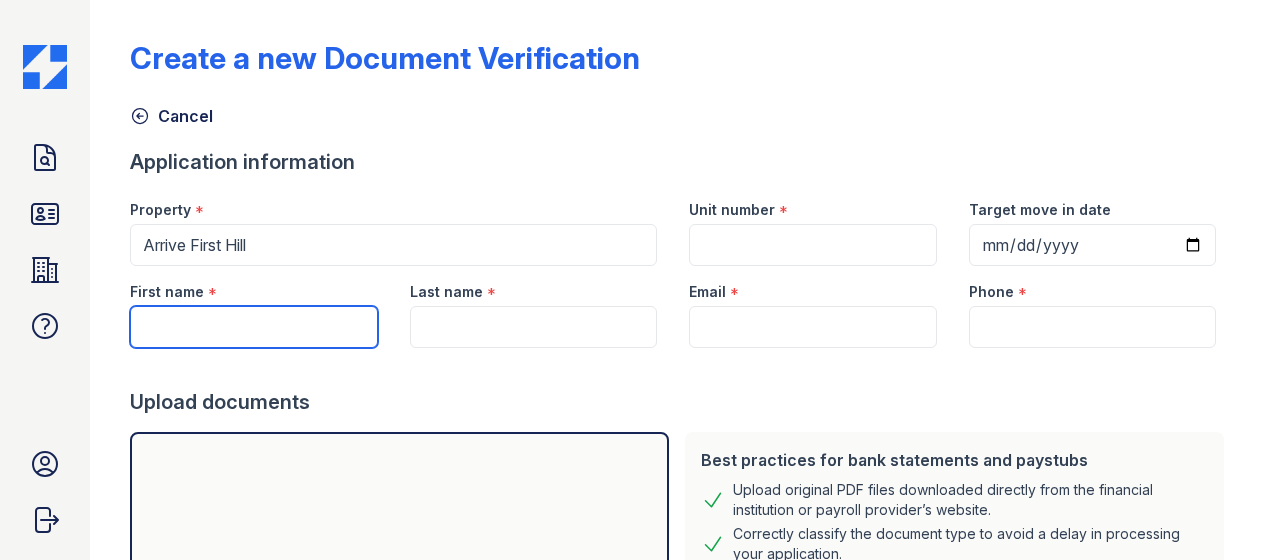 click on "First name" at bounding box center (253, 327) 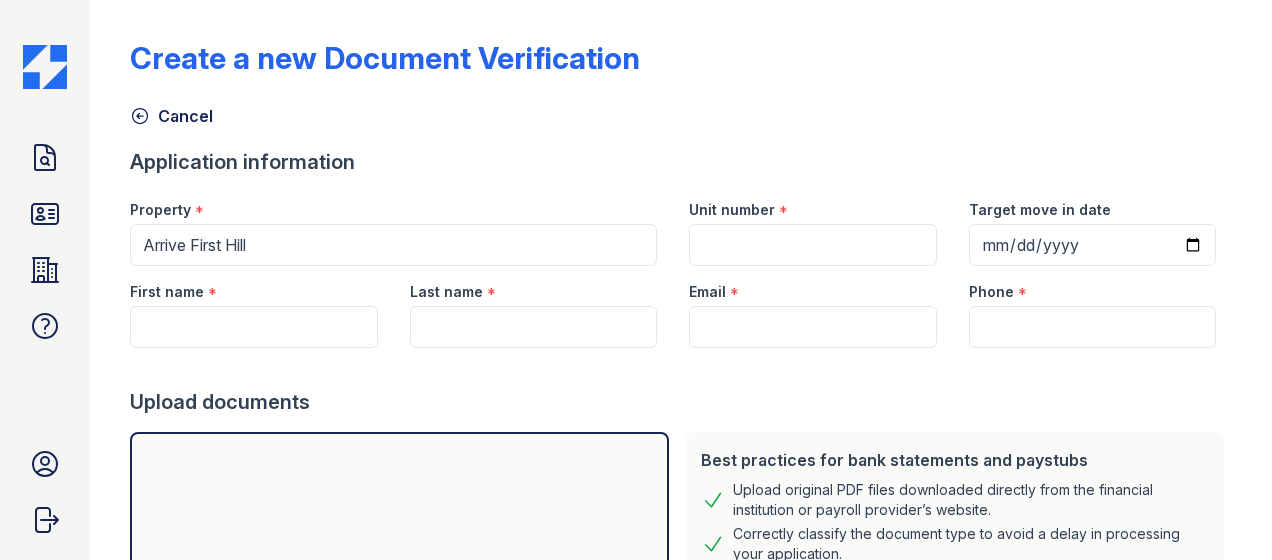 click on "Upload documents" at bounding box center [681, 402] 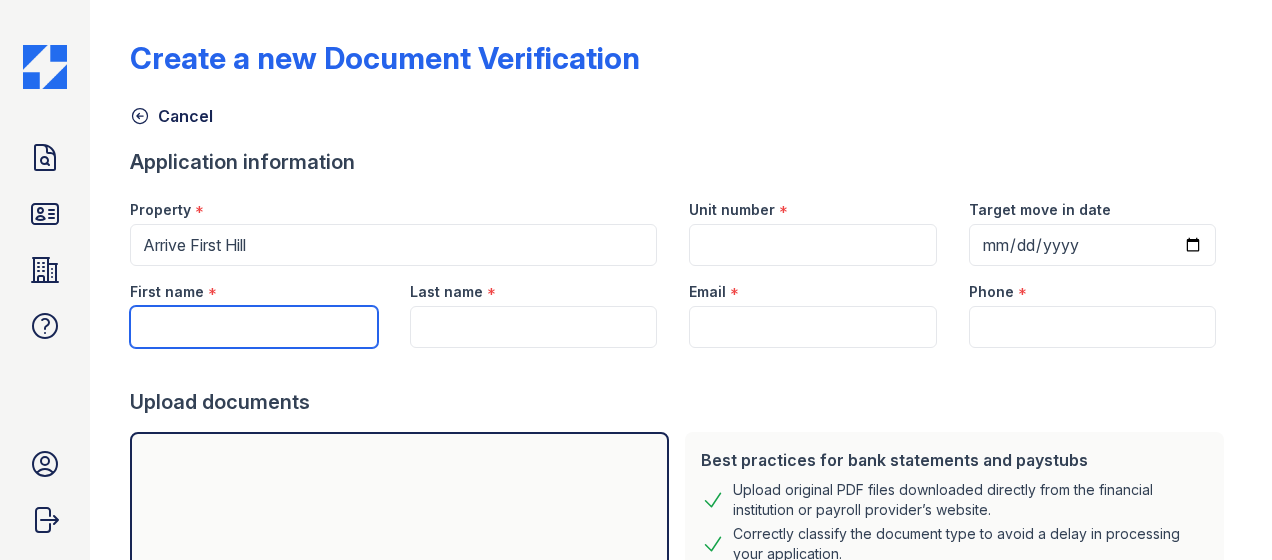 drag, startPoint x: 264, startPoint y: 341, endPoint x: 242, endPoint y: 352, distance: 24.596748 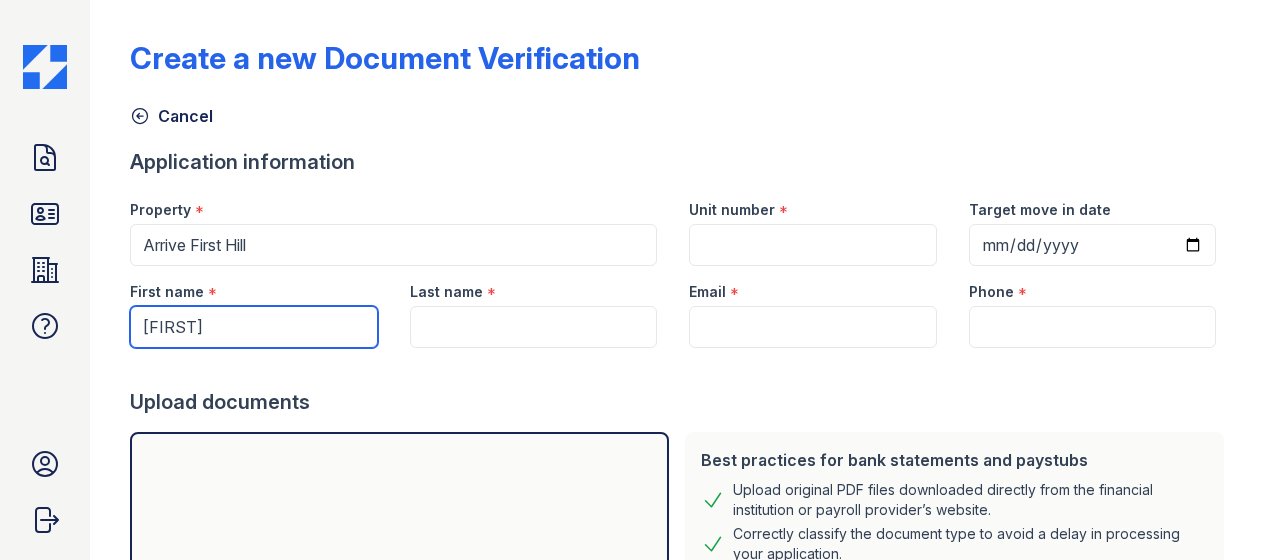 type on "[FIRST]" 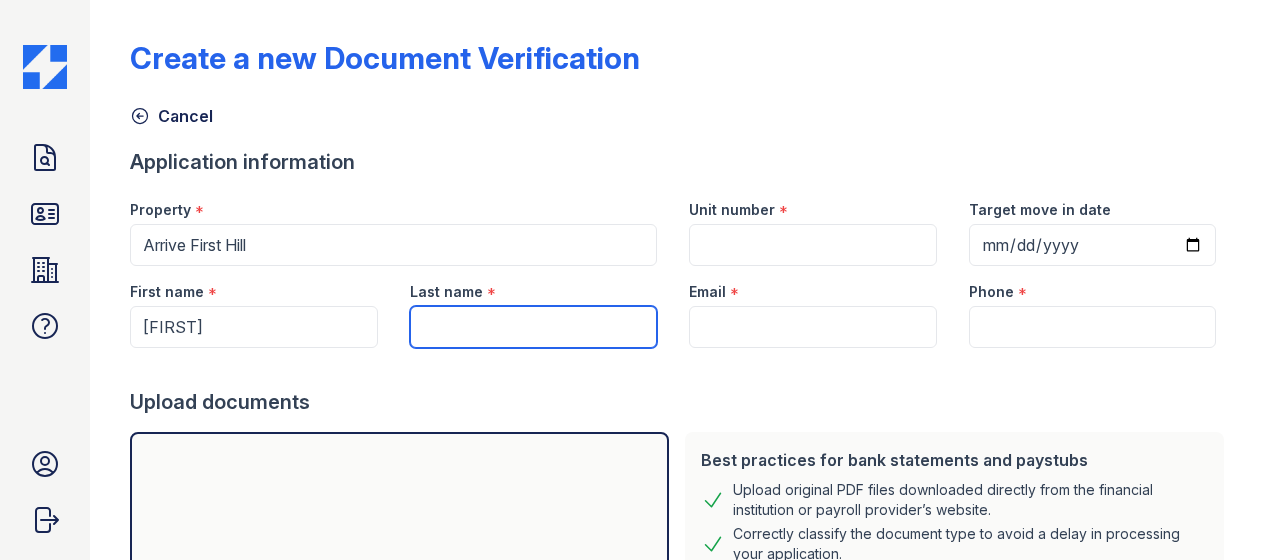 click on "Last name" at bounding box center [533, 327] 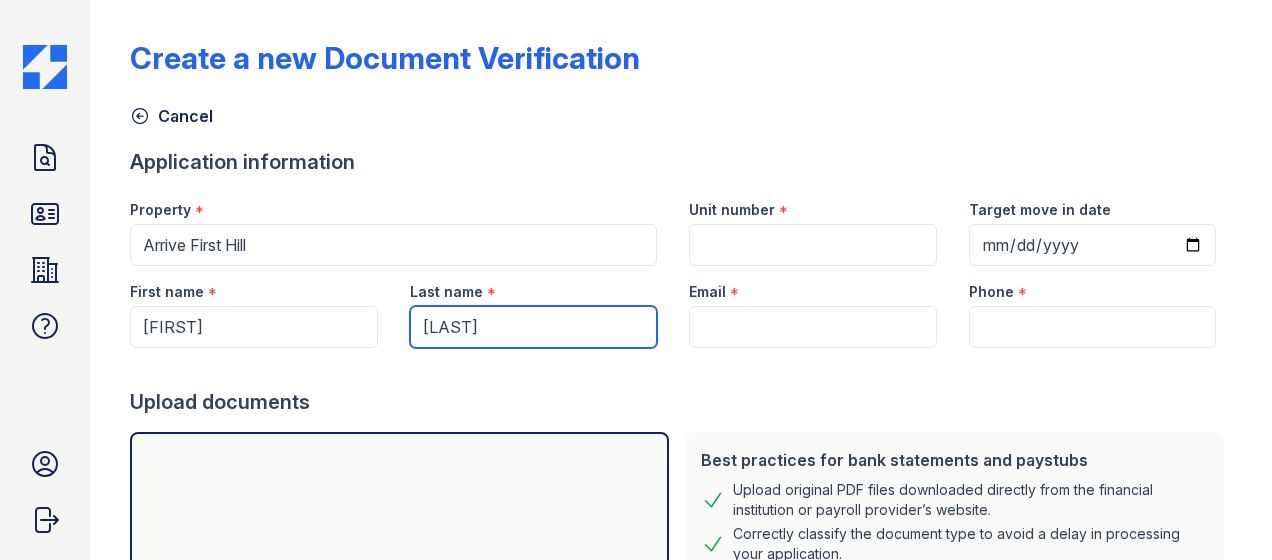 type on "[LAST]" 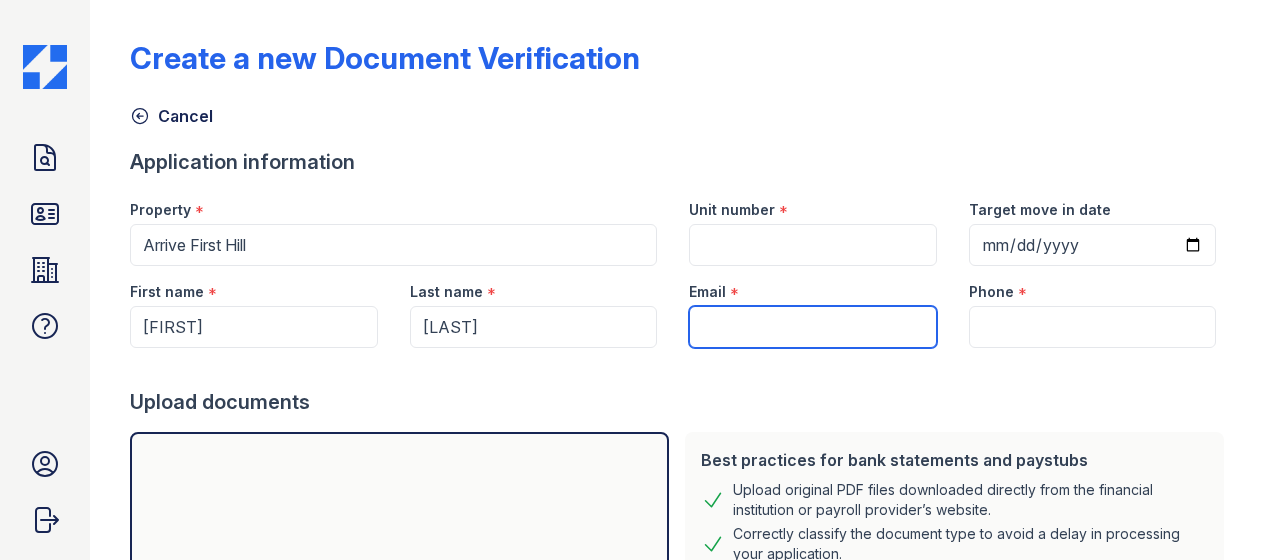 click on "Email" at bounding box center [812, 327] 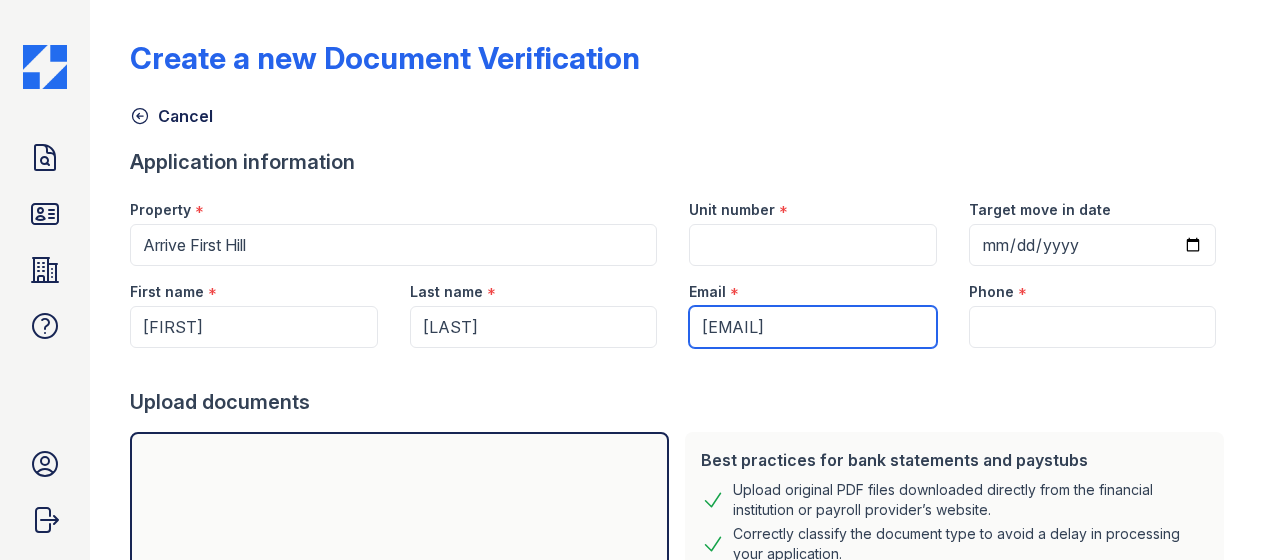 type on "[EMAIL]" 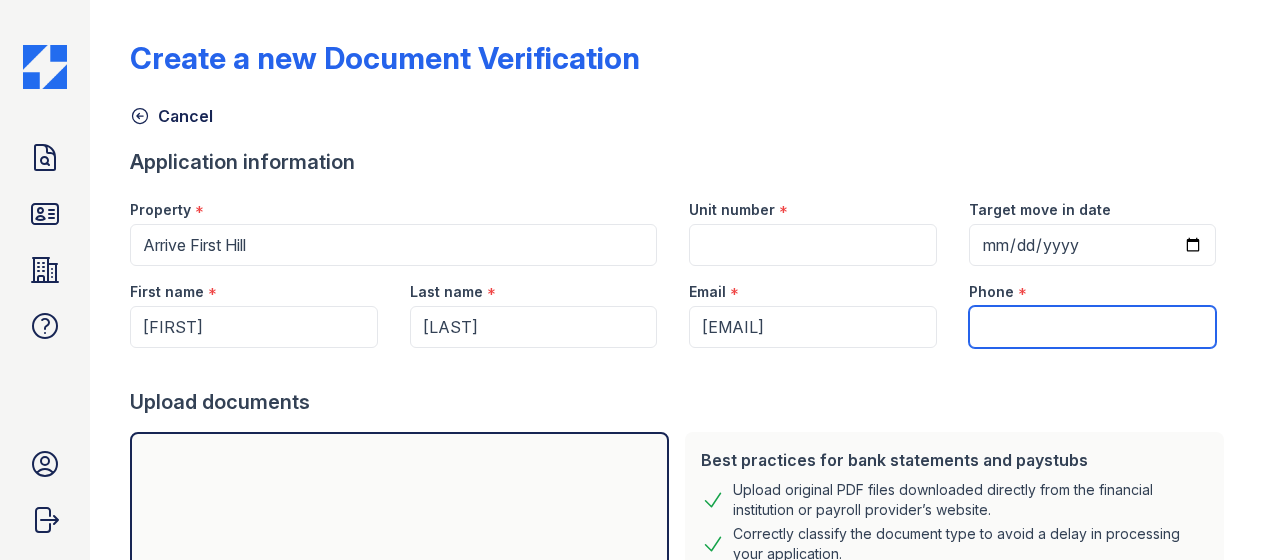 click on "Phone" at bounding box center (1092, 327) 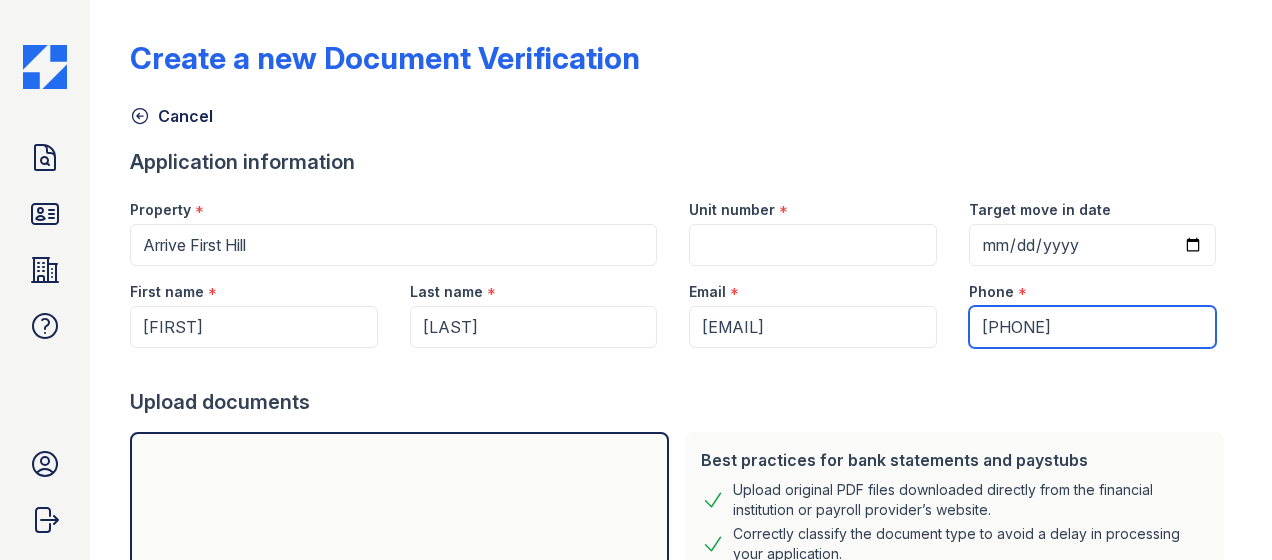 type on "[PHONE]" 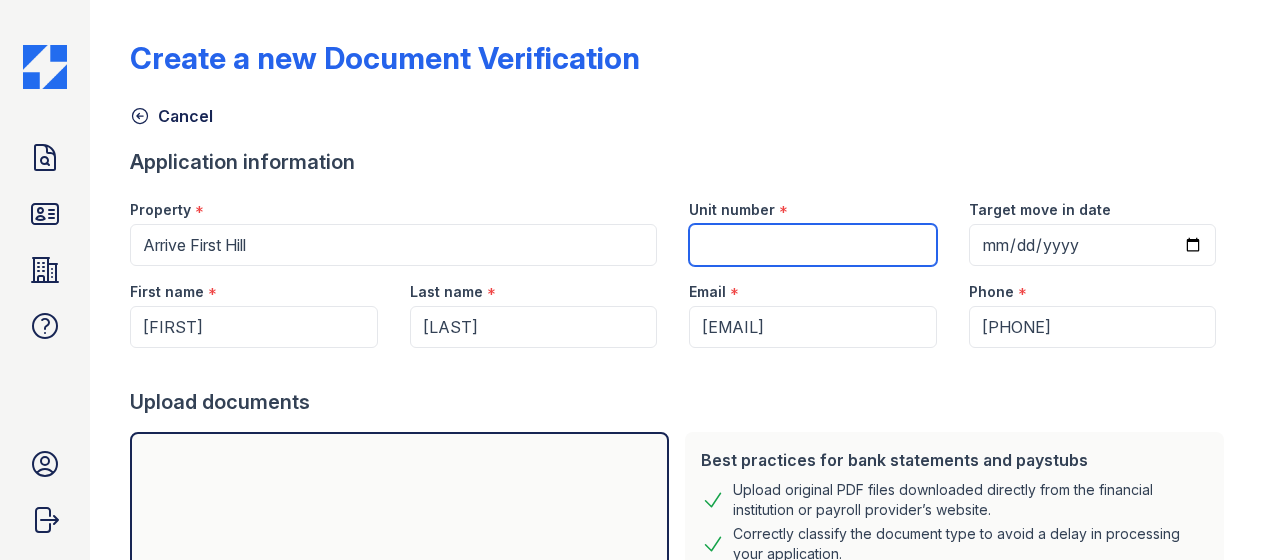 drag, startPoint x: 762, startPoint y: 224, endPoint x: 742, endPoint y: 228, distance: 20.396078 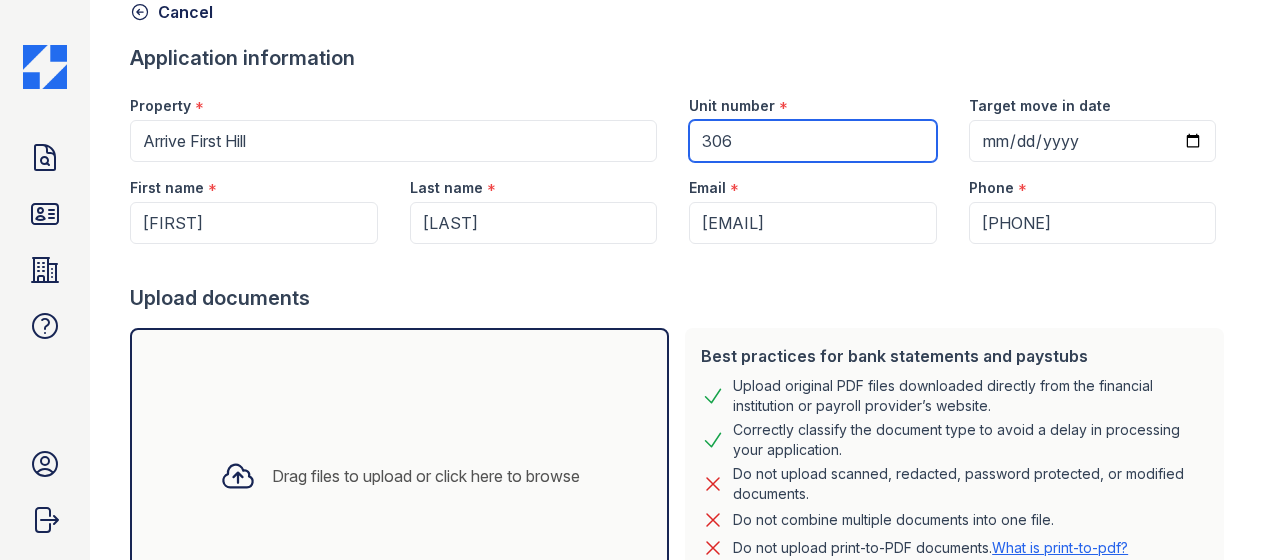 scroll, scrollTop: 294, scrollLeft: 0, axis: vertical 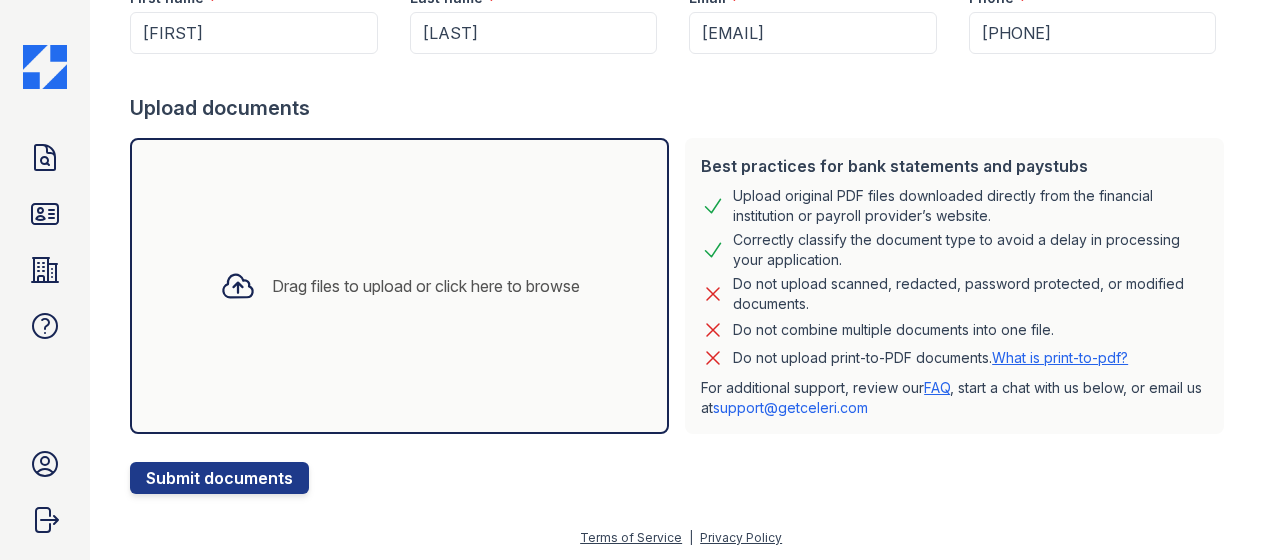 type on "306" 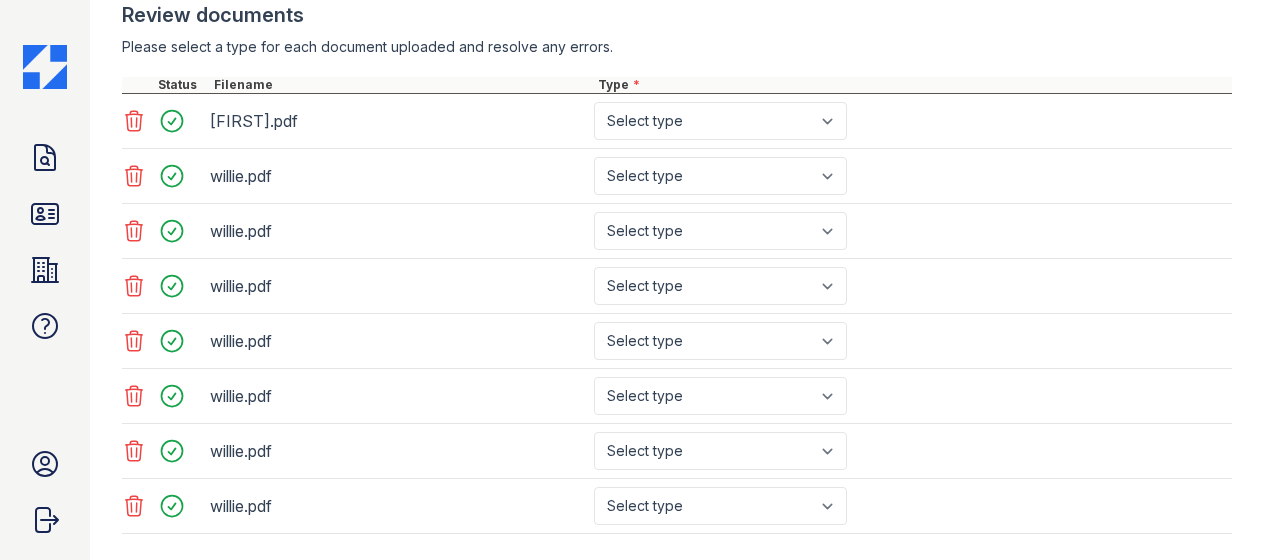 scroll, scrollTop: 659, scrollLeft: 0, axis: vertical 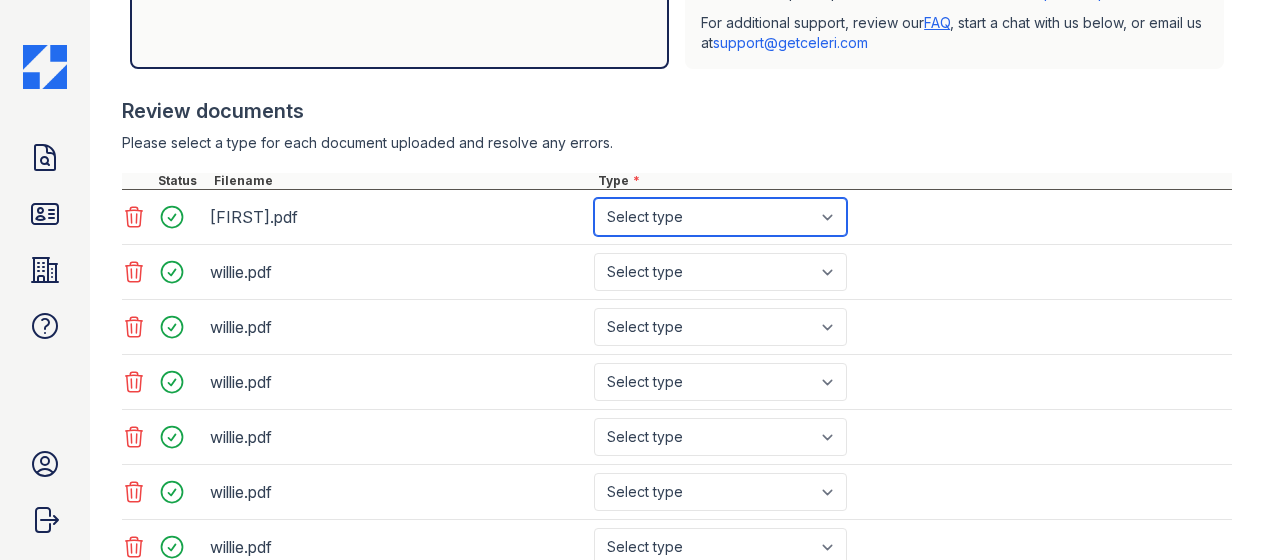 click on "Select type
Paystub
Bank Statement
Offer Letter
Tax Documents
Benefit Award Letter
Investment Account Statement
Other" at bounding box center [720, 217] 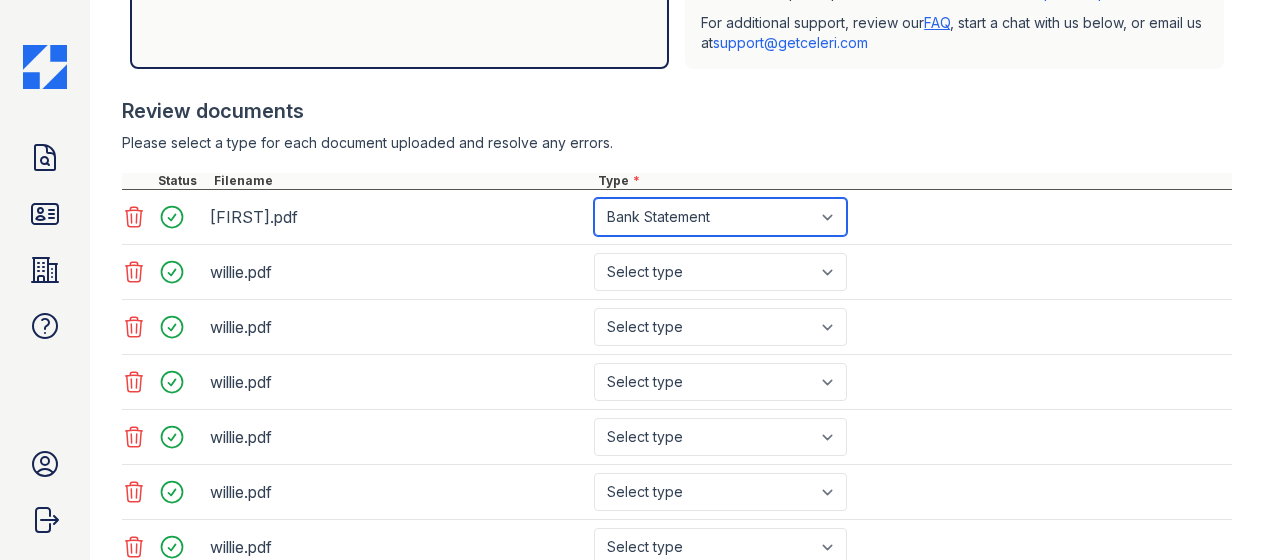 click on "Select type
Paystub
Bank Statement
Offer Letter
Tax Documents
Benefit Award Letter
Investment Account Statement
Other" at bounding box center (720, 217) 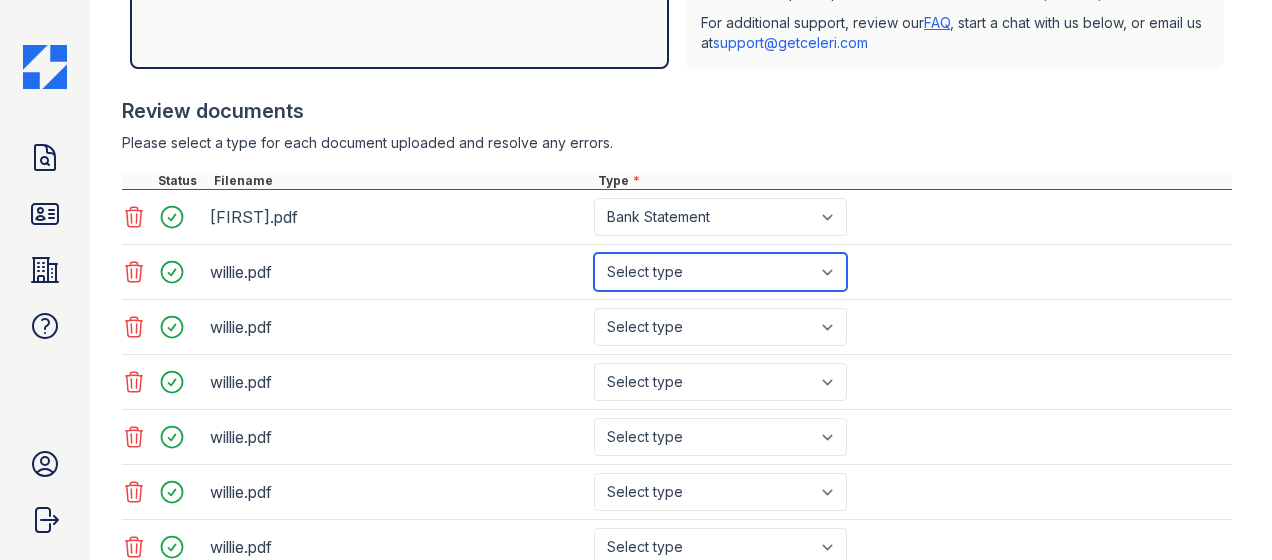 click on "Select type
Paystub
Bank Statement
Offer Letter
Tax Documents
Benefit Award Letter
Investment Account Statement
Other" at bounding box center (720, 272) 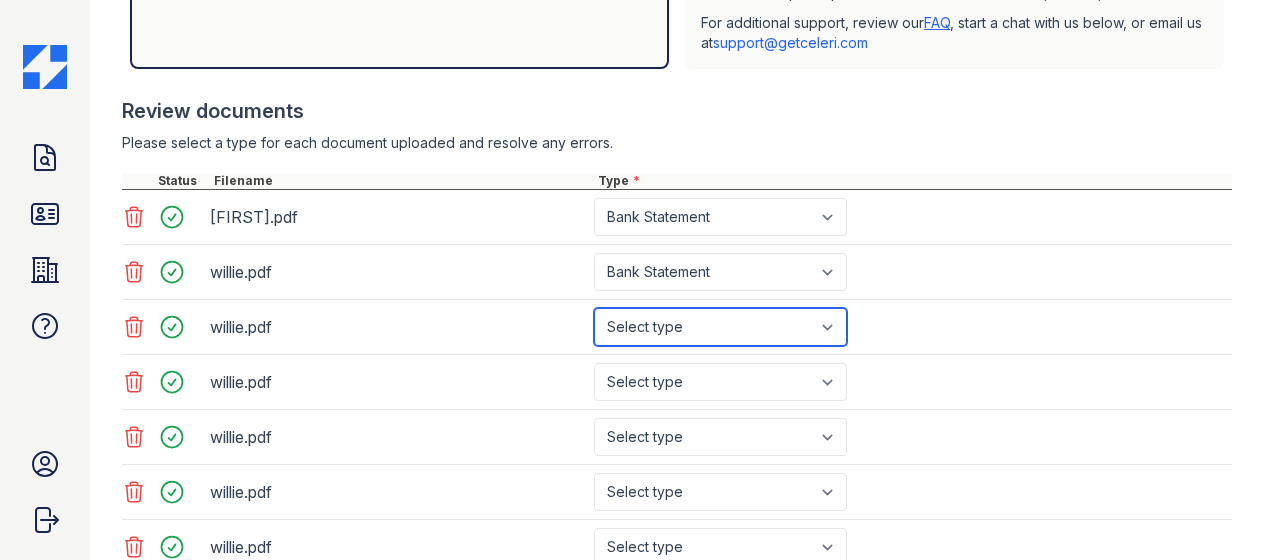 drag, startPoint x: 673, startPoint y: 326, endPoint x: 684, endPoint y: 342, distance: 19.416489 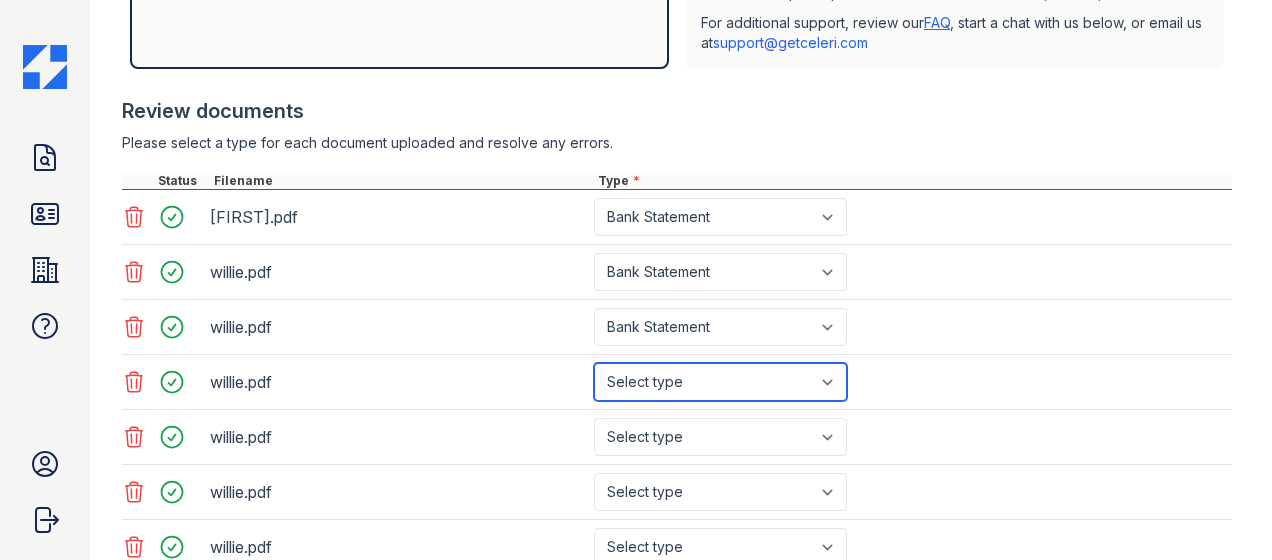 click on "Select type
Paystub
Bank Statement
Offer Letter
Tax Documents
Benefit Award Letter
Investment Account Statement
Other" at bounding box center [720, 382] 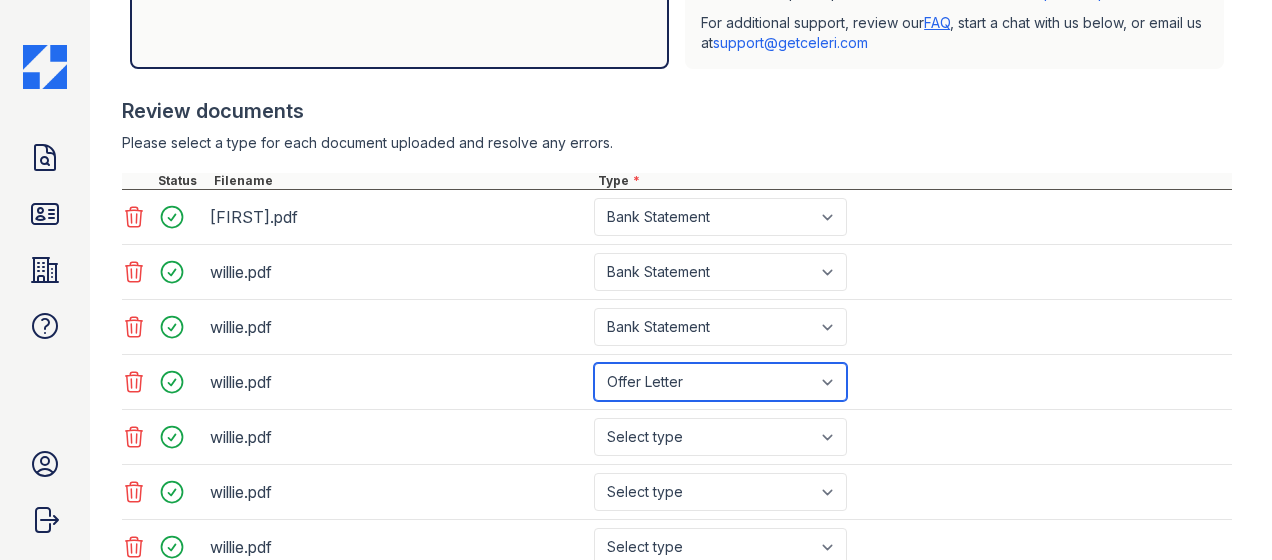 click on "Select type
Paystub
Bank Statement
Offer Letter
Tax Documents
Benefit Award Letter
Investment Account Statement
Other" at bounding box center [720, 382] 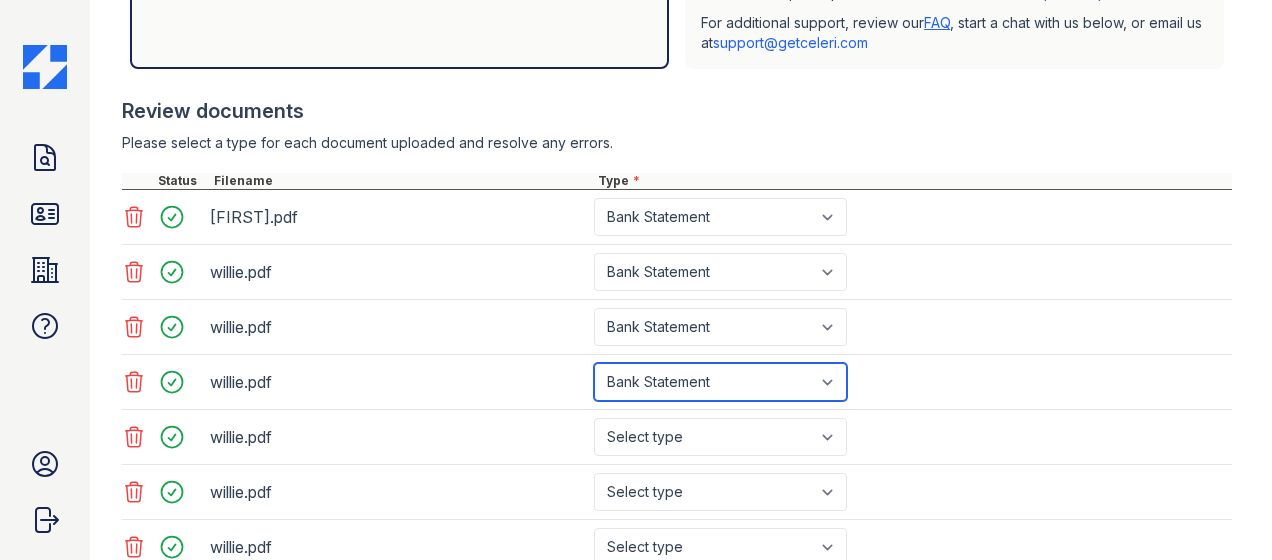 click on "Select type
Paystub
Bank Statement
Offer Letter
Tax Documents
Benefit Award Letter
Investment Account Statement
Other" at bounding box center [720, 382] 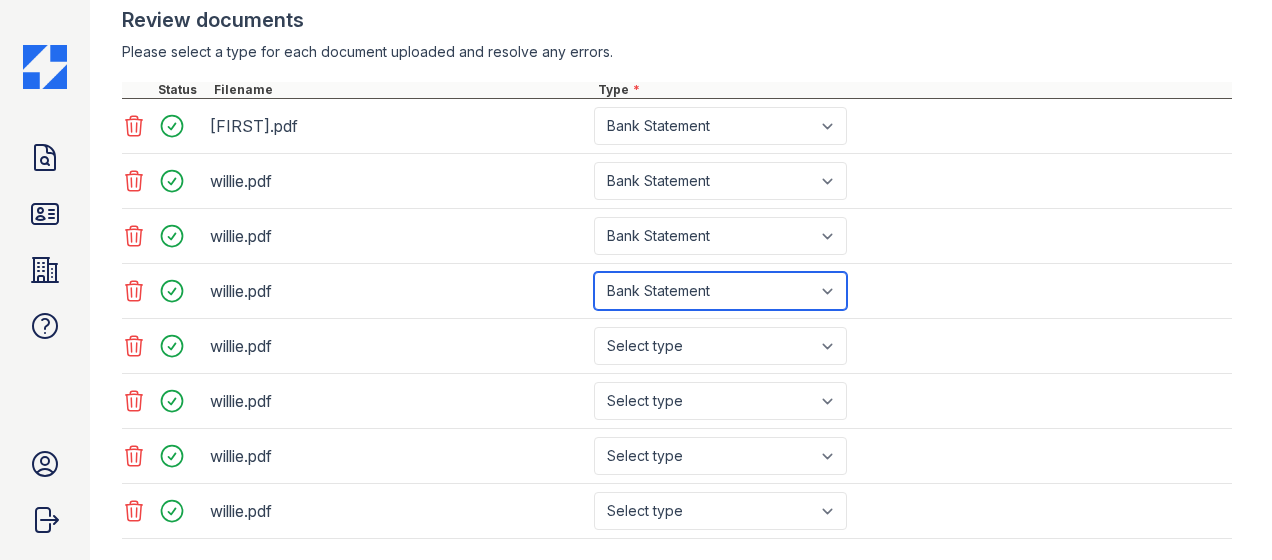 scroll, scrollTop: 859, scrollLeft: 0, axis: vertical 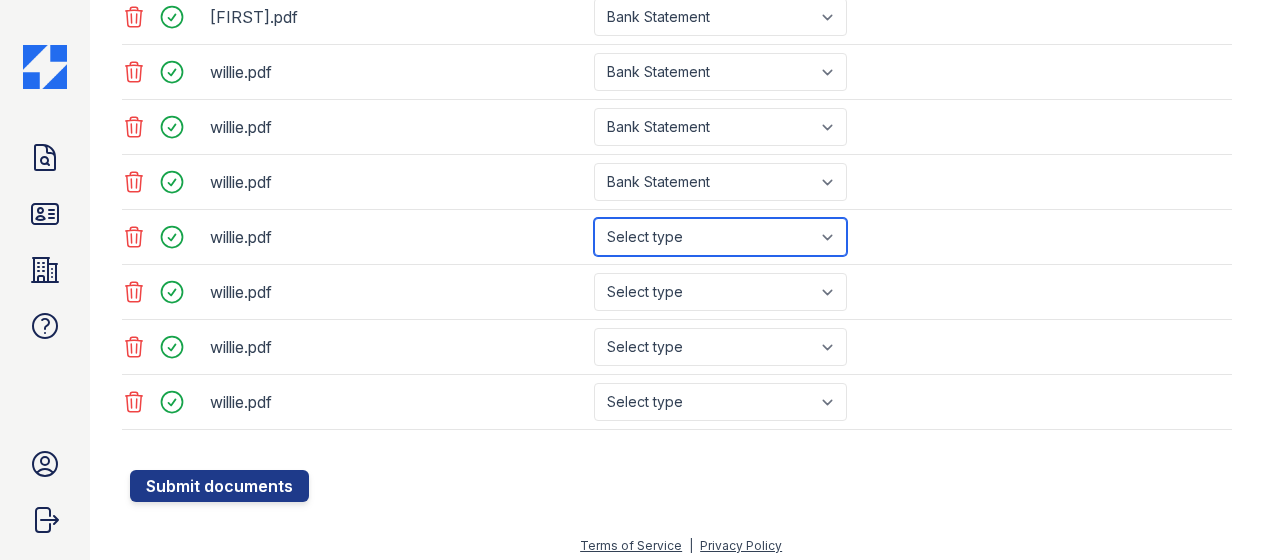 click on "Select type
Paystub
Bank Statement
Offer Letter
Tax Documents
Benefit Award Letter
Investment Account Statement
Other" at bounding box center [720, 237] 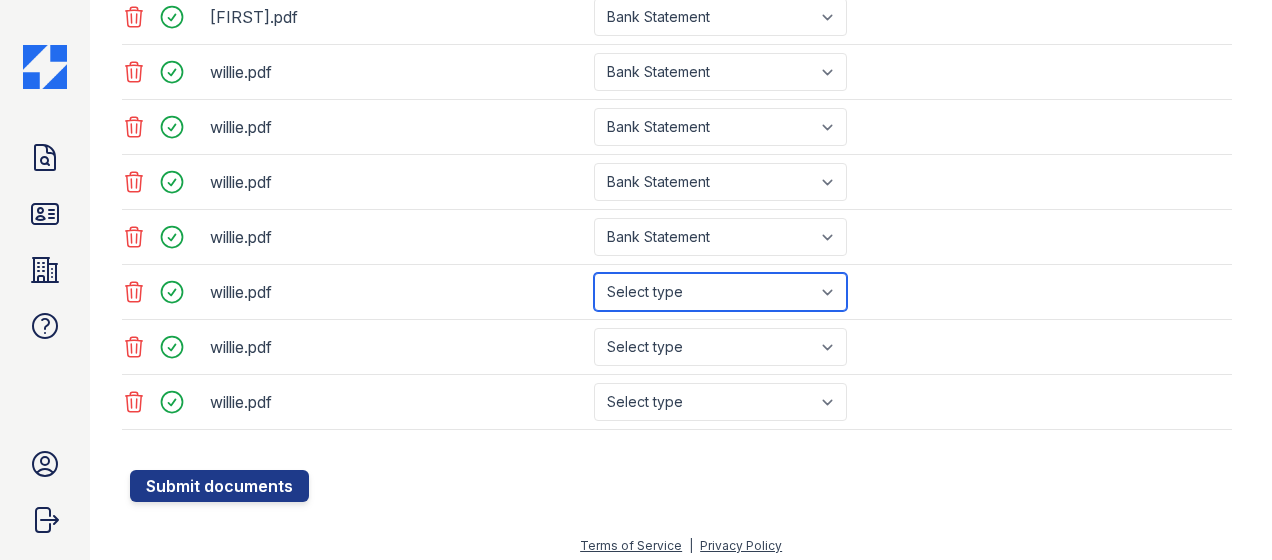 click on "Select type
Paystub
Bank Statement
Offer Letter
Tax Documents
Benefit Award Letter
Investment Account Statement
Other" at bounding box center (720, 292) 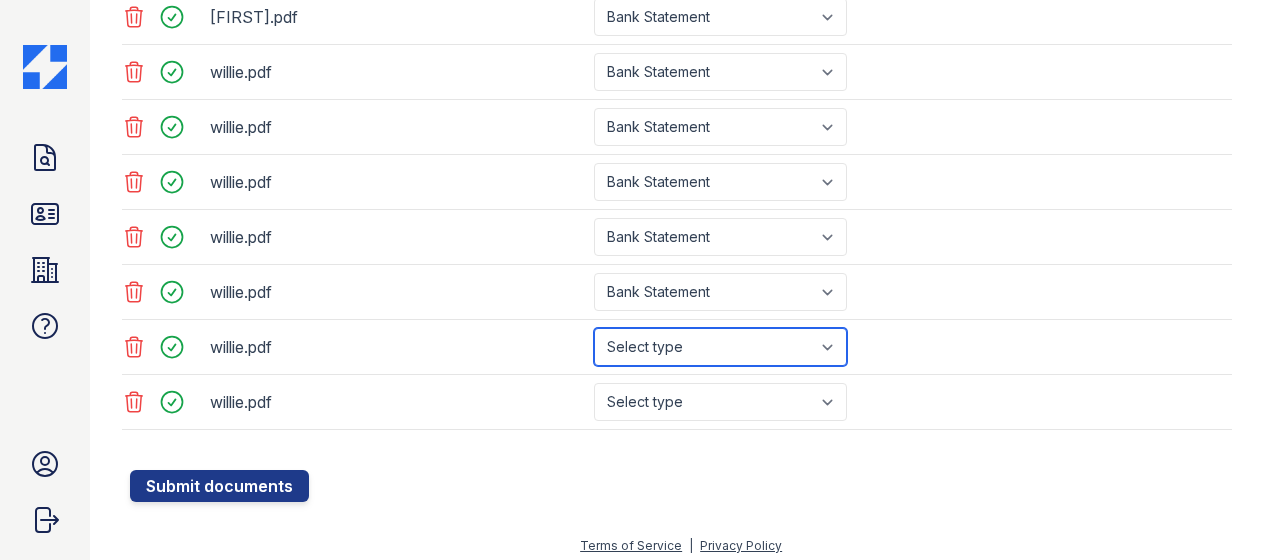 drag, startPoint x: 670, startPoint y: 344, endPoint x: 679, endPoint y: 359, distance: 17.492855 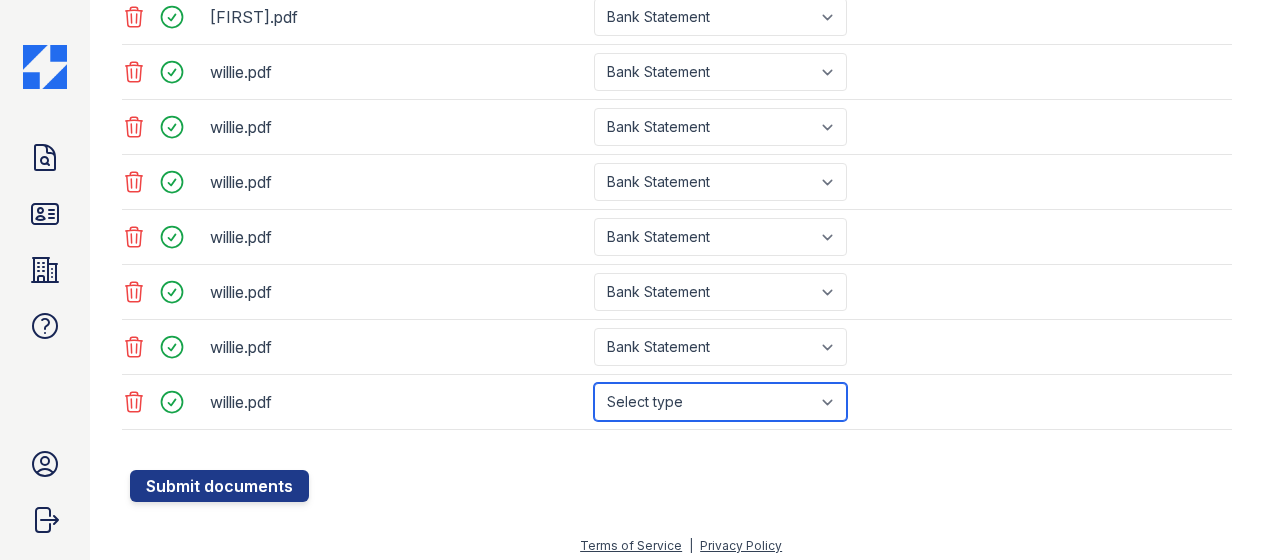 drag, startPoint x: 676, startPoint y: 392, endPoint x: 686, endPoint y: 408, distance: 18.867962 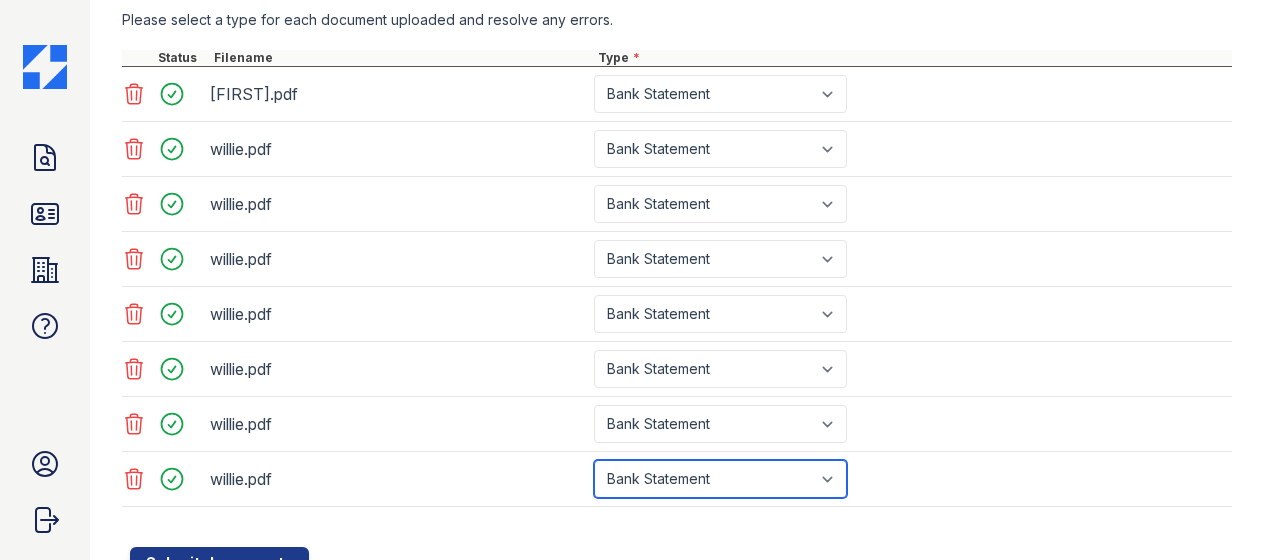 scroll, scrollTop: 859, scrollLeft: 0, axis: vertical 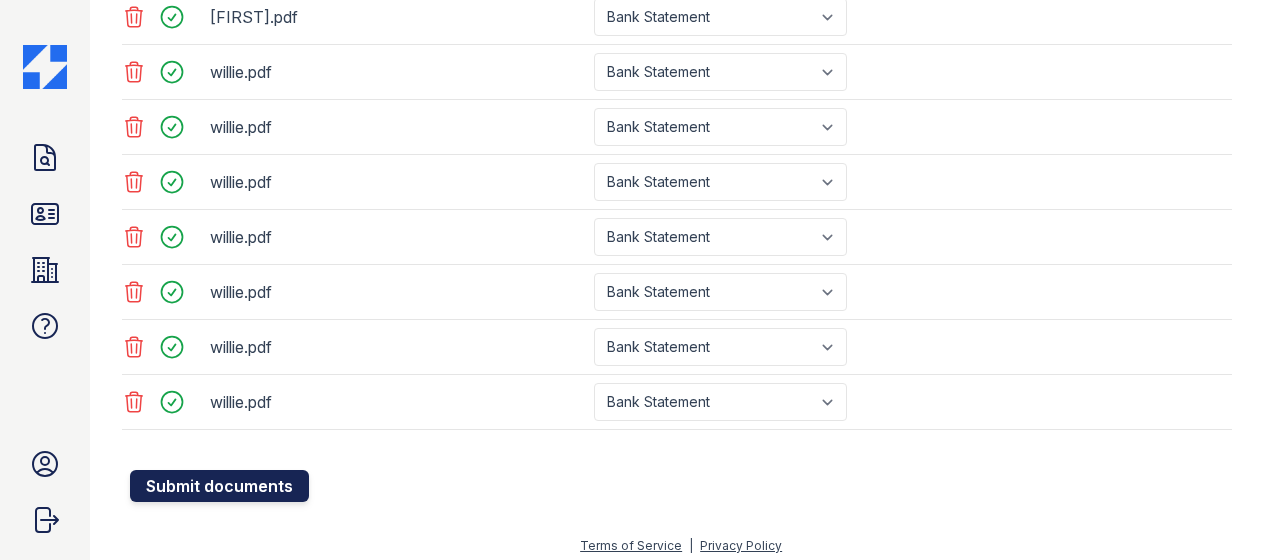 click on "Submit documents" at bounding box center [219, 486] 